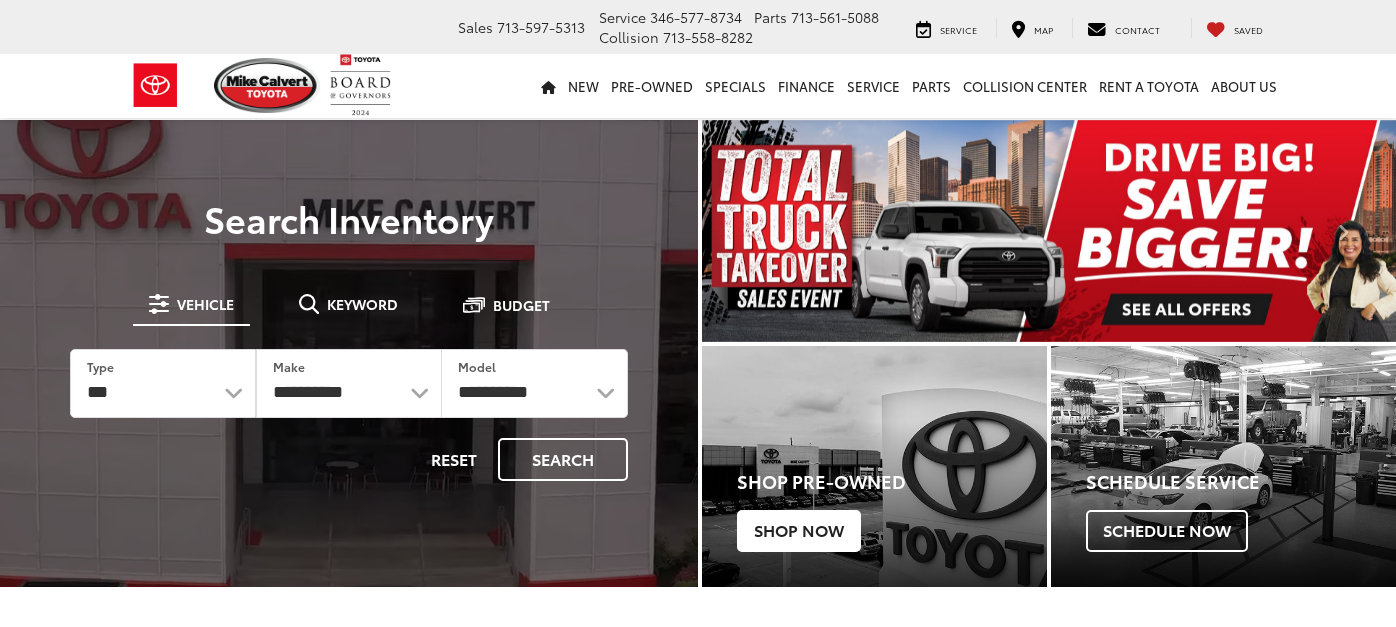 scroll, scrollTop: 0, scrollLeft: 0, axis: both 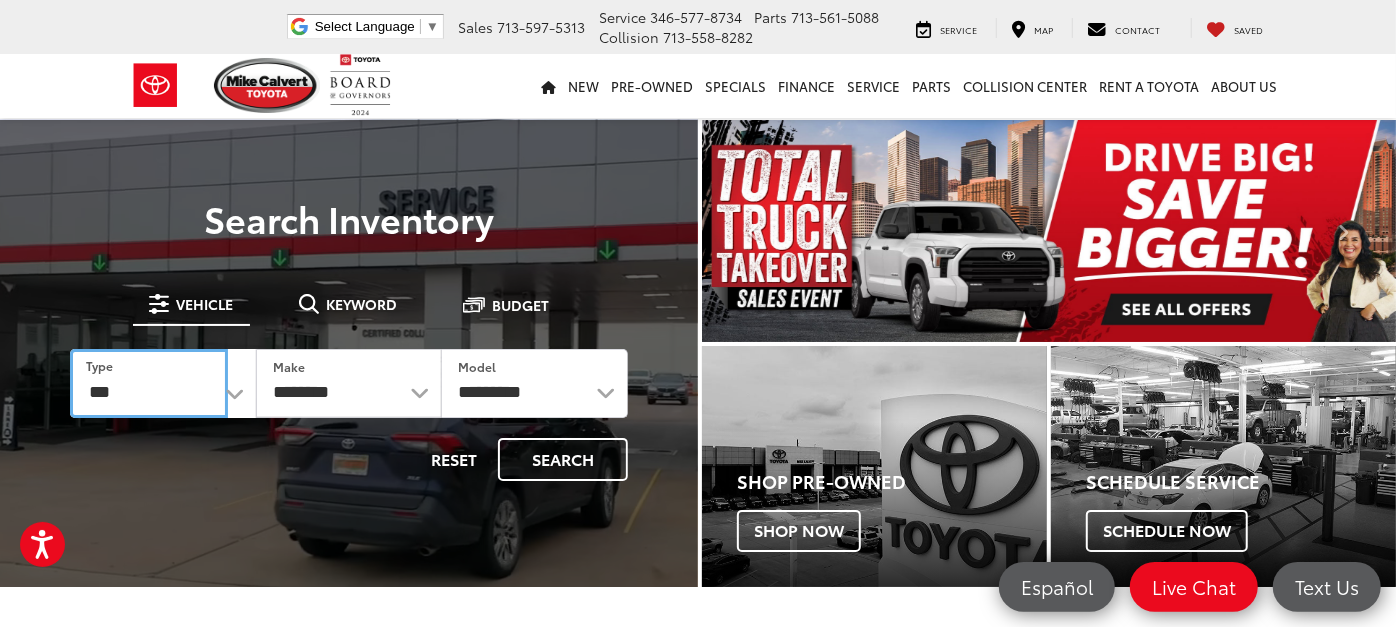 click on "***
***
****
*********" at bounding box center [149, 383] 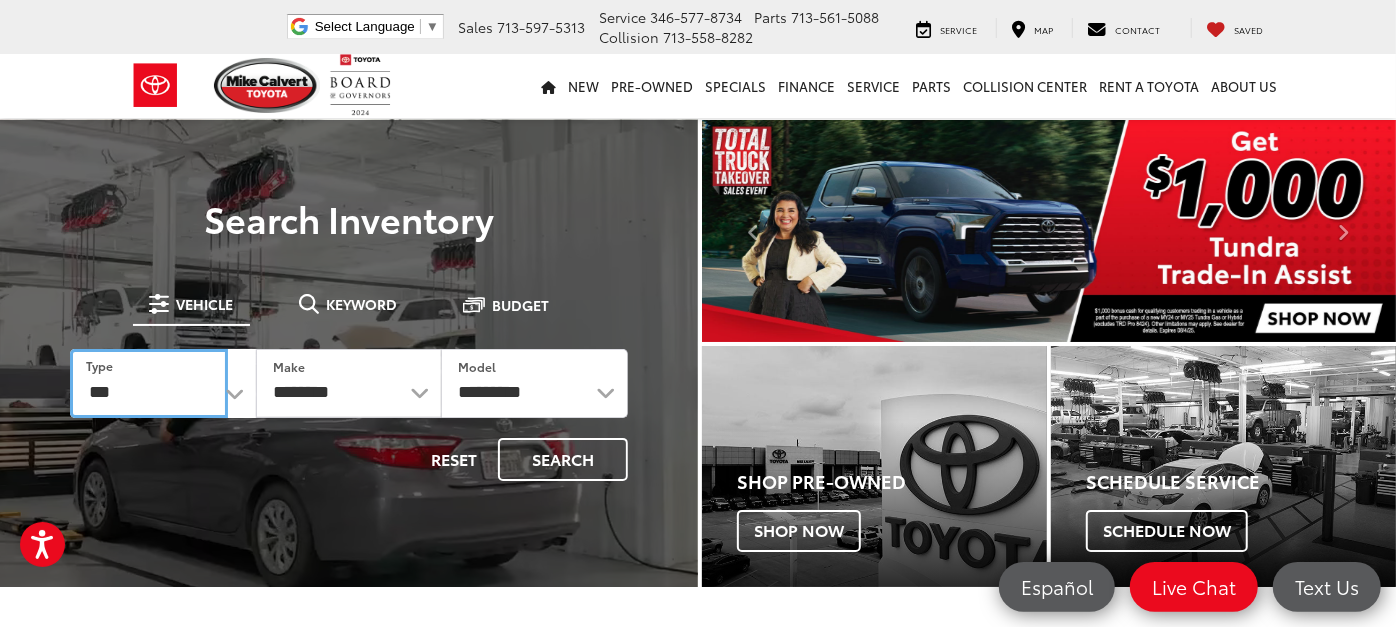 click on "***
***
****
*********" at bounding box center (149, 383) 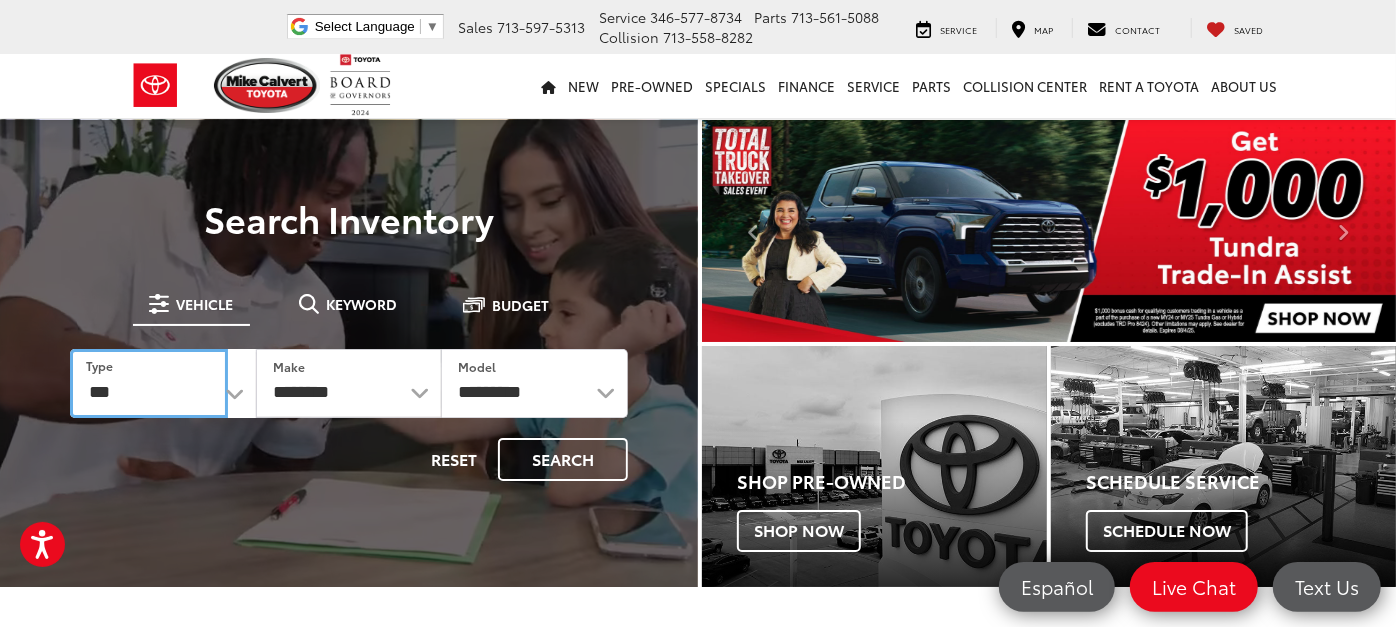 click on "***
***
****
*********" at bounding box center [149, 383] 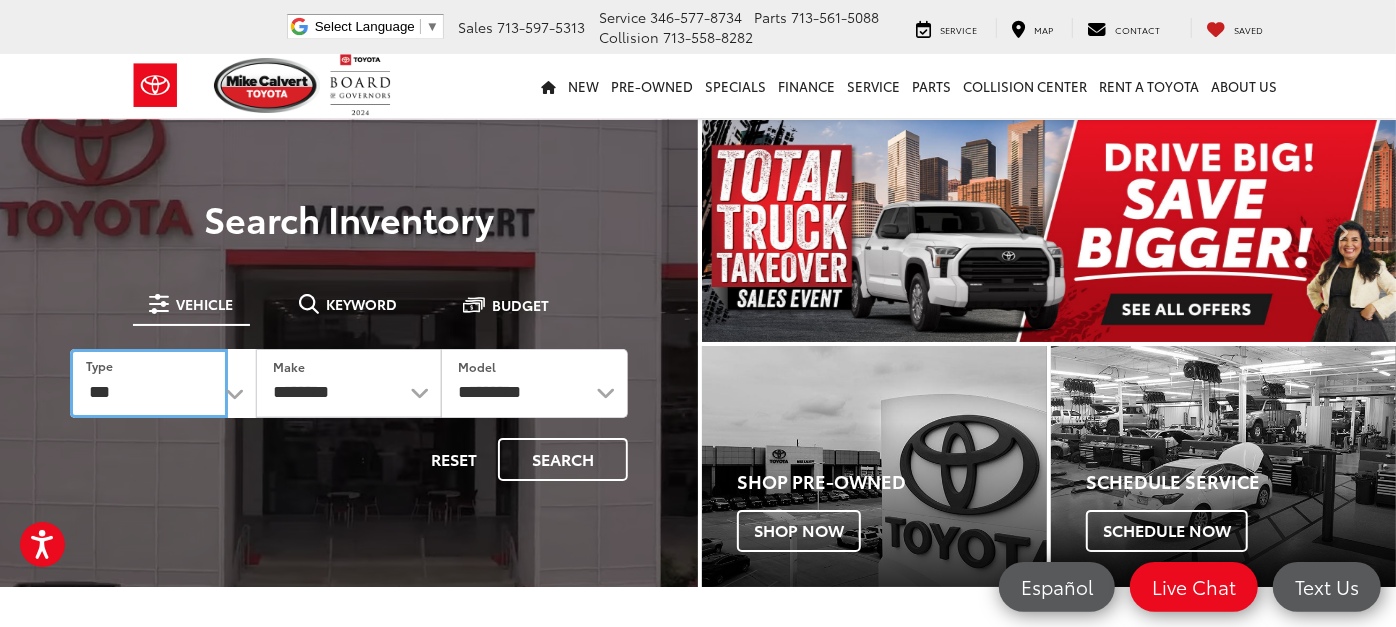 select on "******" 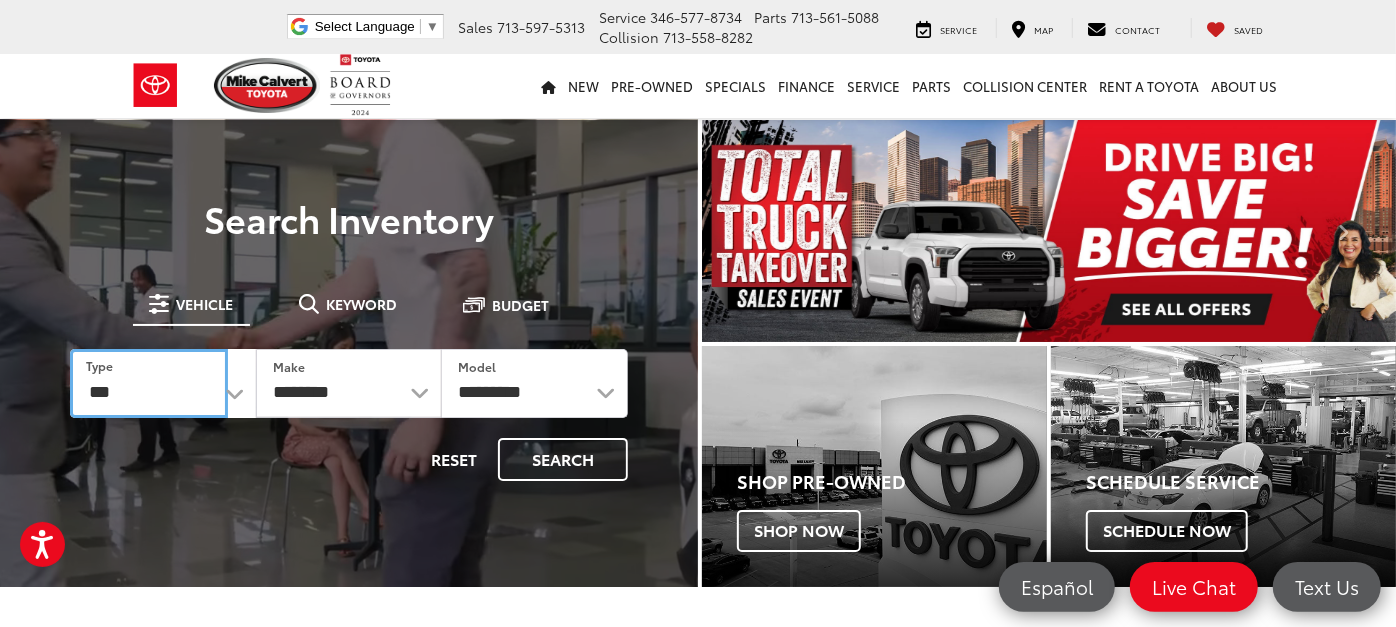 click on "***
***
****
*********" at bounding box center (149, 383) 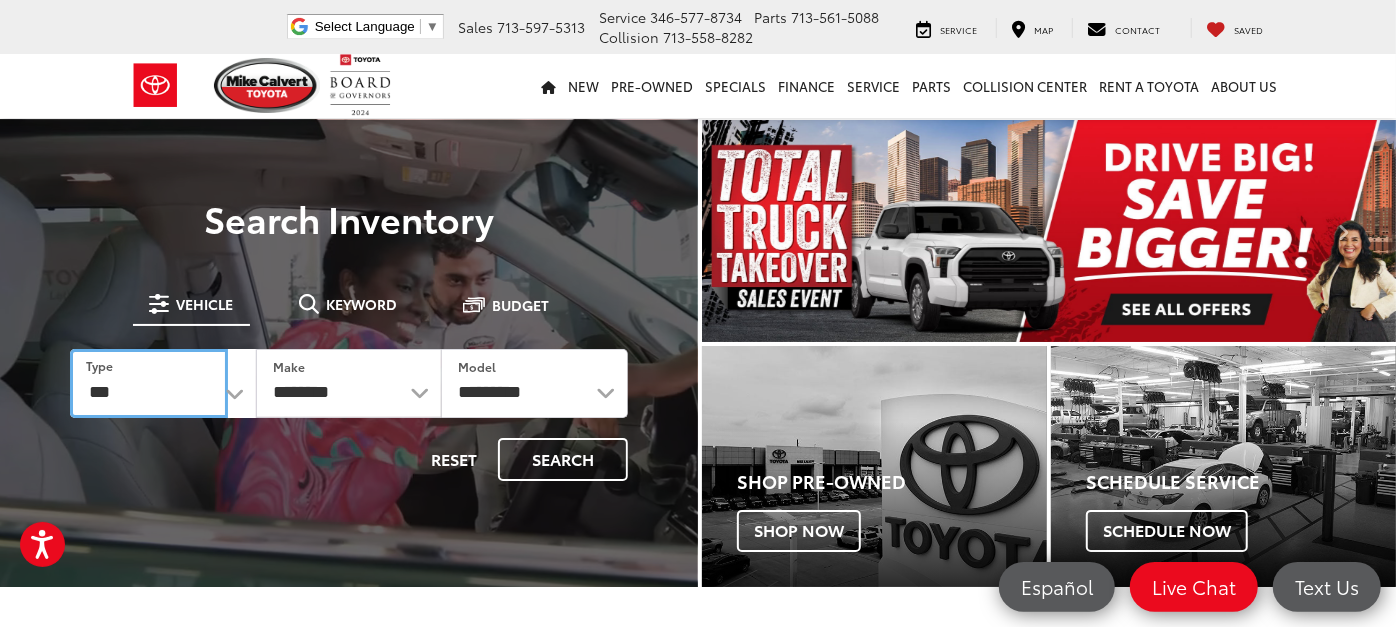 select on "******" 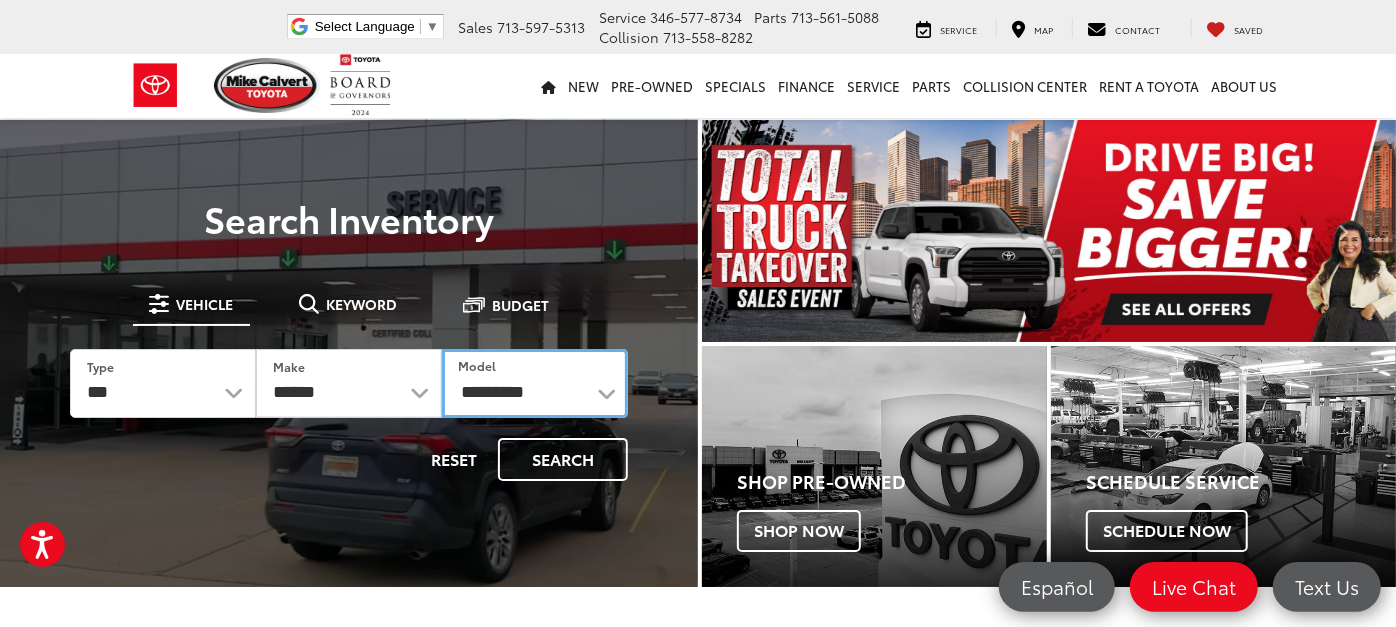 click on "**********" at bounding box center [535, 383] 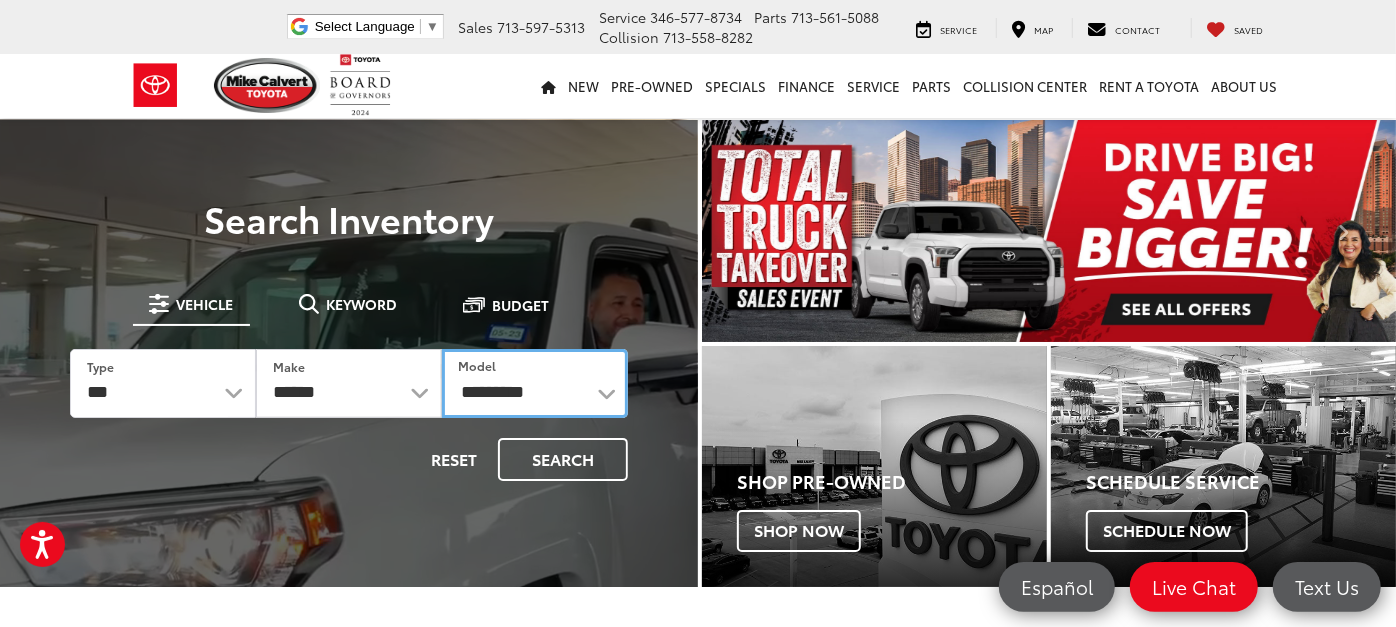 select on "*******" 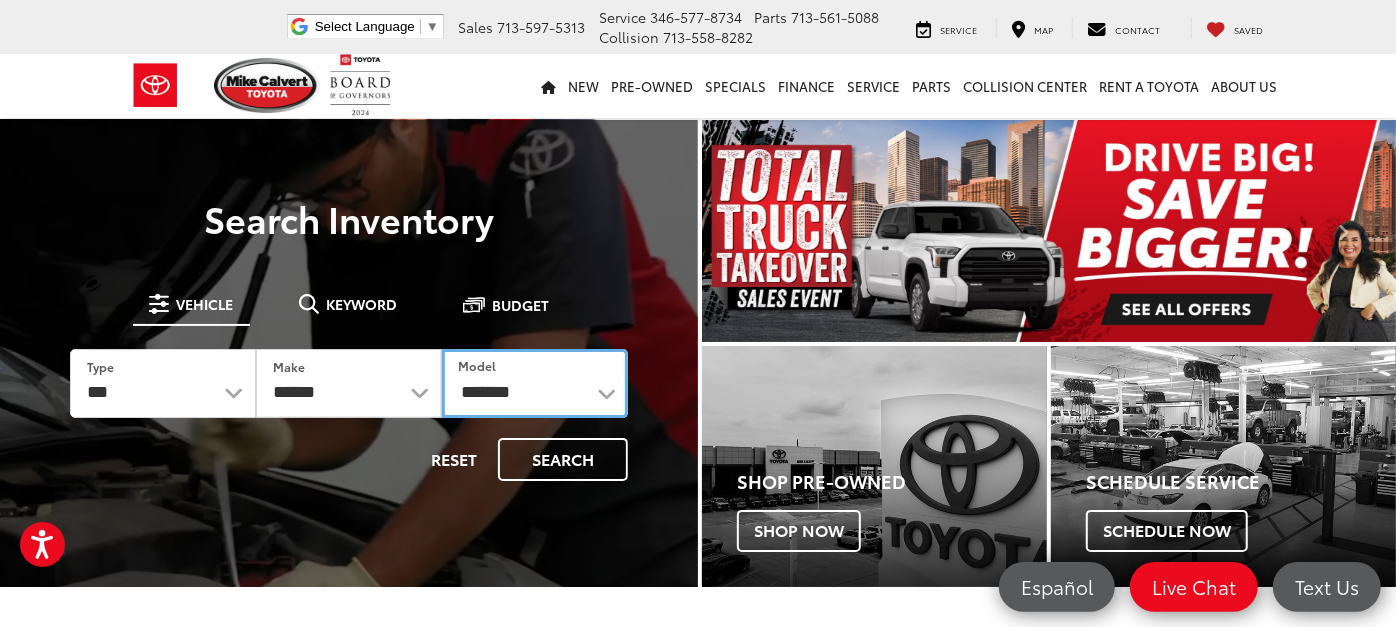 click on "**********" at bounding box center [535, 383] 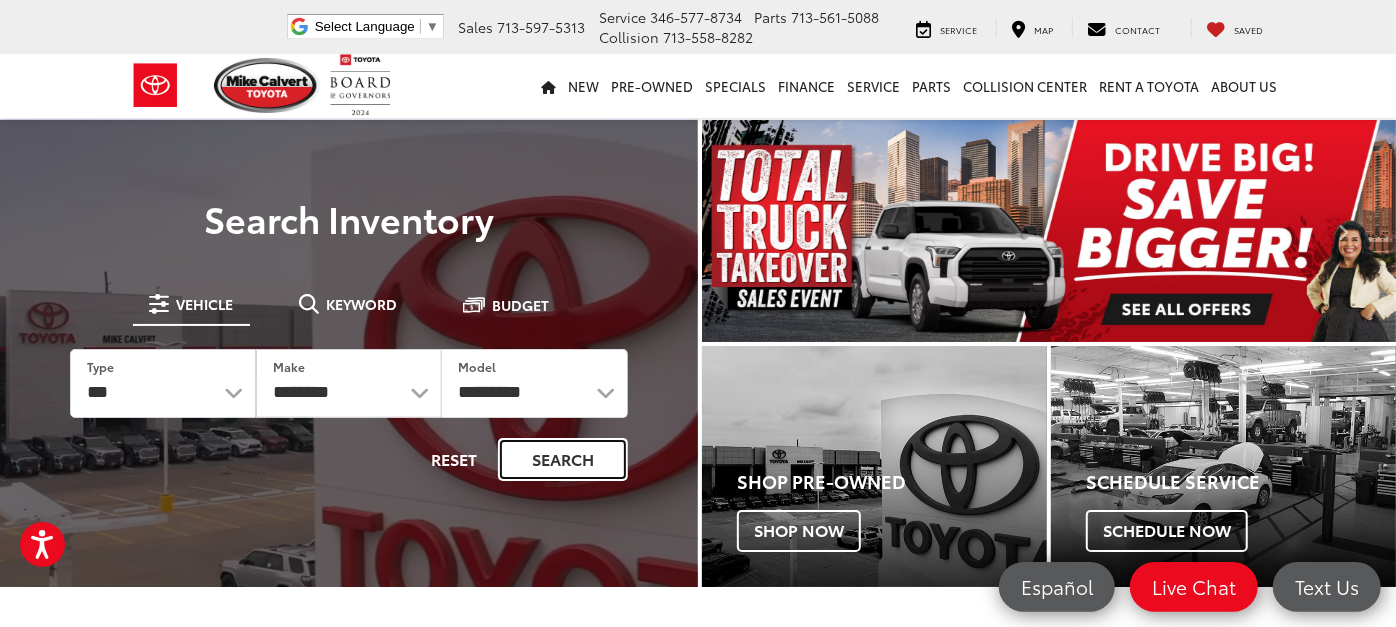 click on "Search" at bounding box center [563, 459] 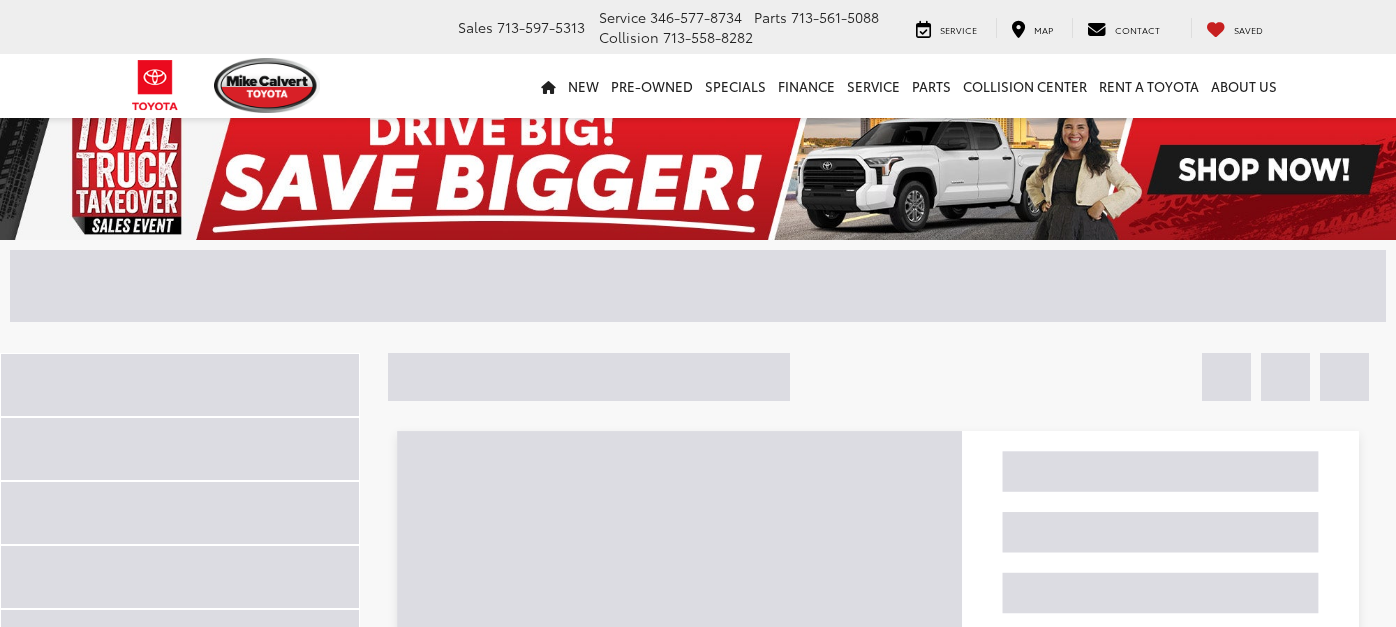 scroll, scrollTop: 0, scrollLeft: 0, axis: both 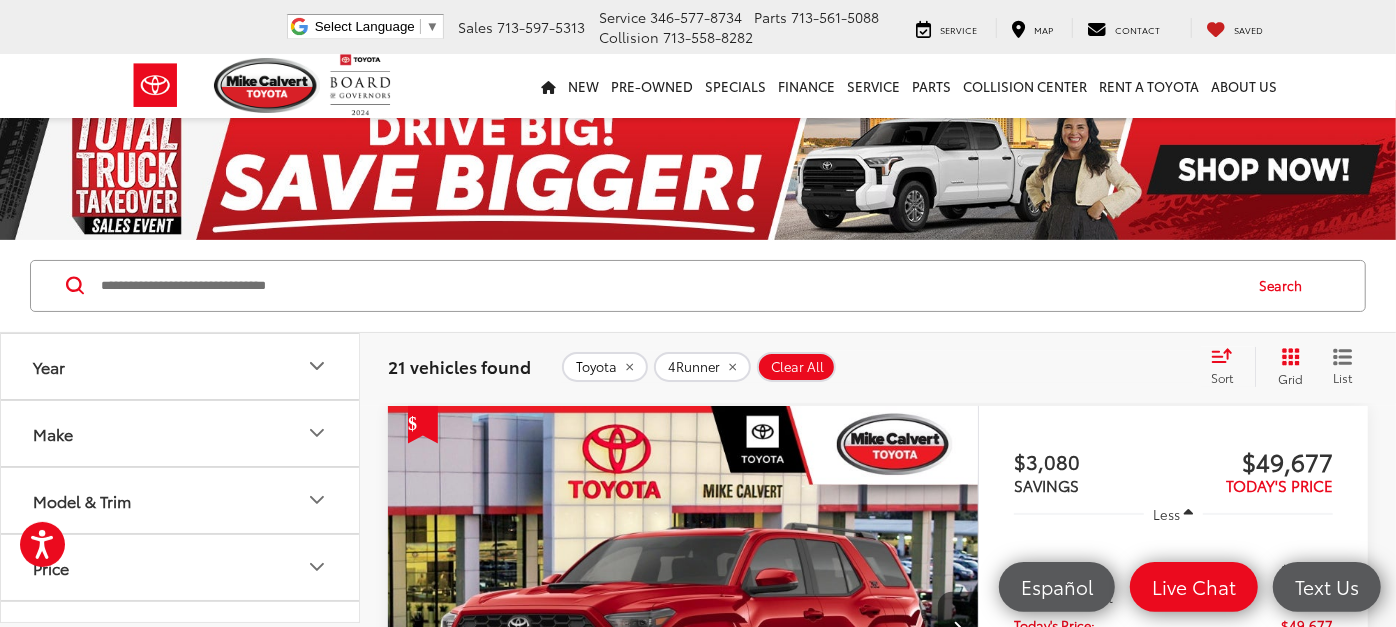 click 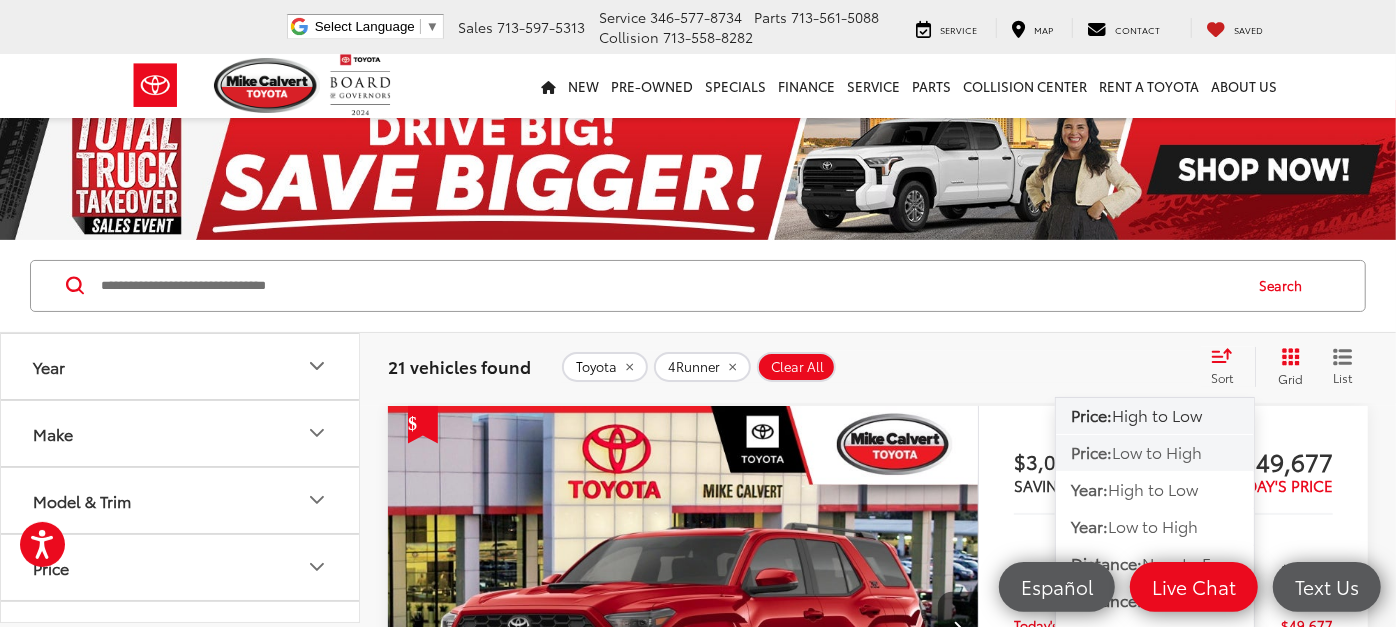 click on "Price:  Low to High" 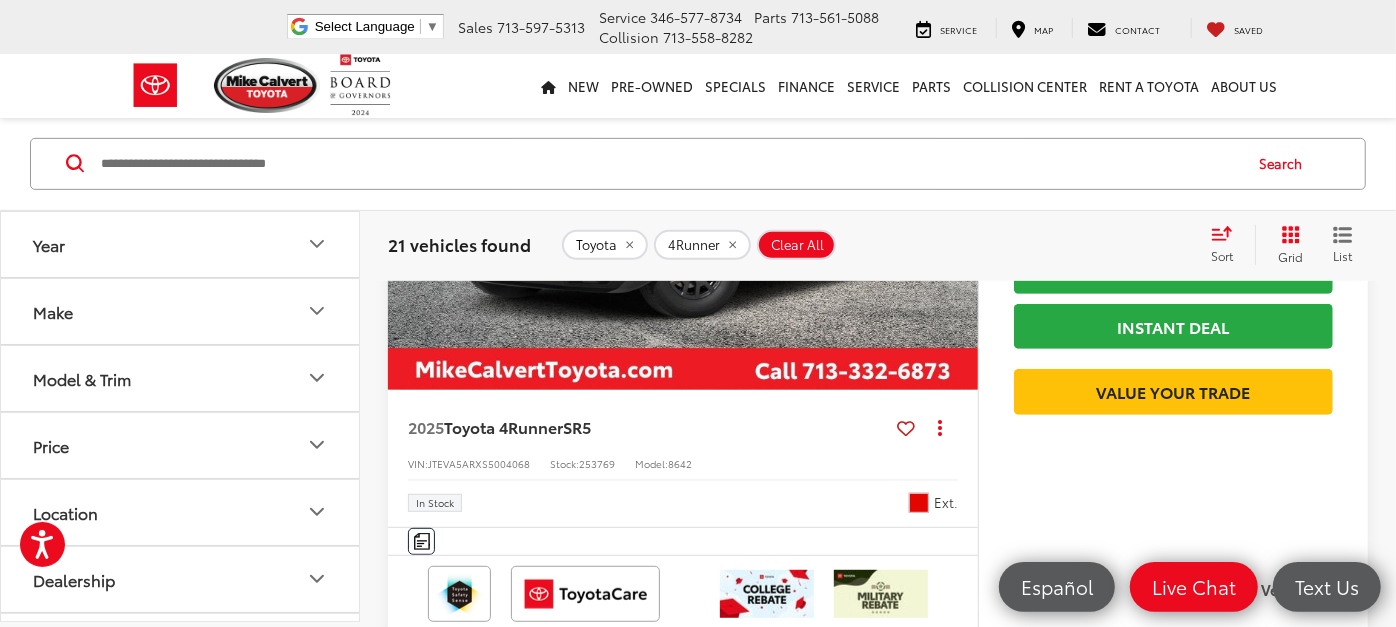scroll, scrollTop: 333, scrollLeft: 0, axis: vertical 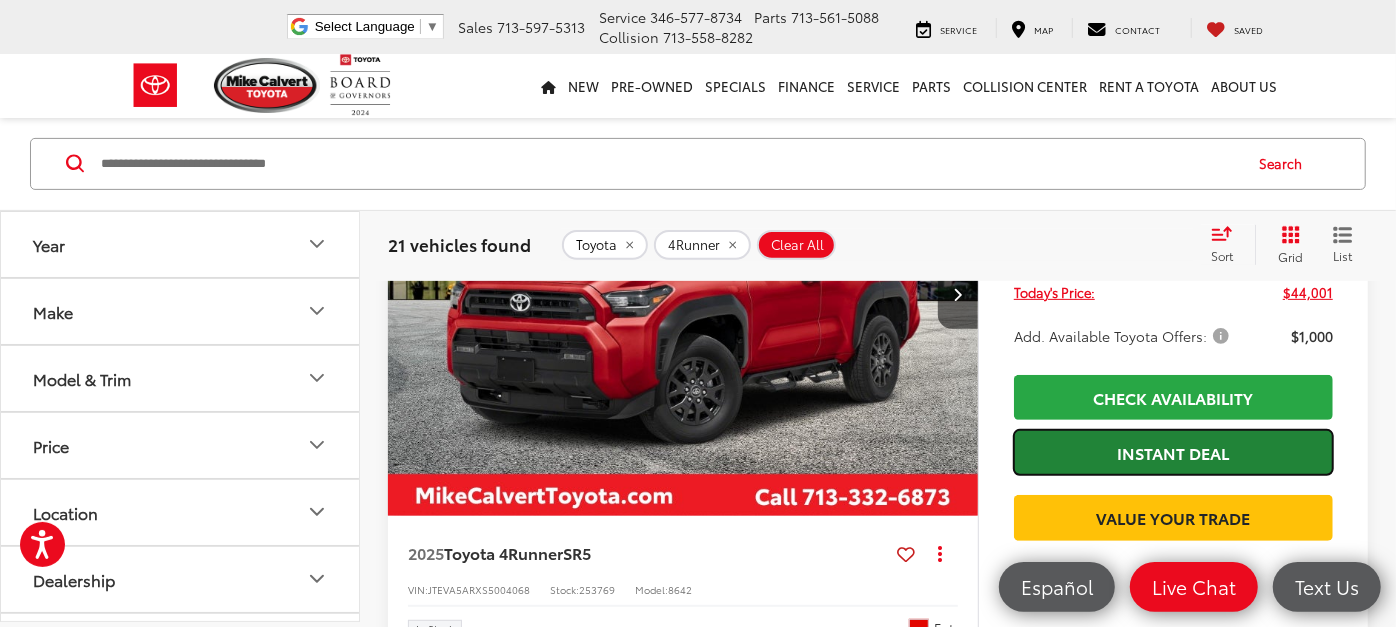 click on "Instant Deal" at bounding box center (1173, 452) 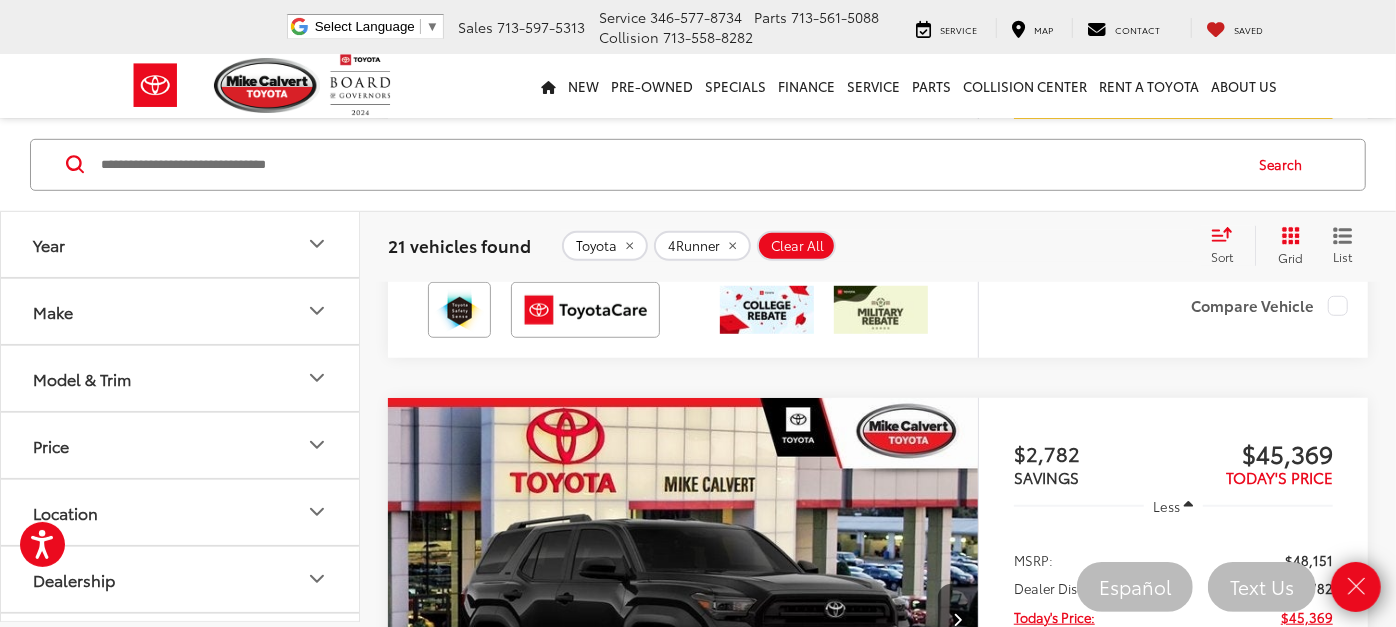 scroll, scrollTop: 777, scrollLeft: 0, axis: vertical 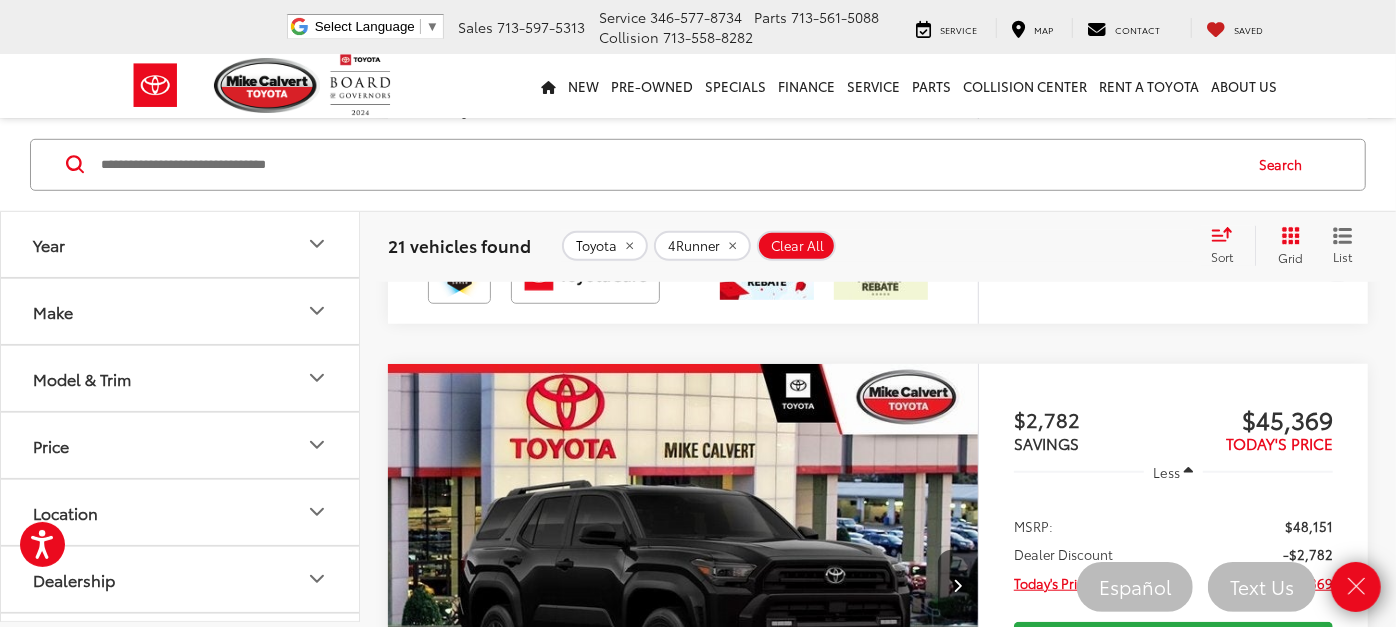 click on "2025 Toyota 4Runner SR5
Copy Link Share Print View Details VIN:  JTEVA5ARXS5004068 Stock:  253769 Model:  8642 In Stock Ext. Features Bluetooth® Android Auto Apple CarPlay Keyless Entry Keyless Ignition System Automatic High Beams Disclaimer More Details Comments Dealer Comments Price includes: $500 - TFS College Grad Program. Exp. 08/04/2025 $500 - TFS Toyota Lease Loyalty Program . $500ExpDate   Red 2025 Toyota 4Runner SR5 RWD 8-Speed Automatic 2.4L 4-Cylinder Boulder Fabric (Fa) Cloth. Recent Arrival! 20/26 City/Highway MPG More...
$2,625
SAVINGS
$44,001
TODAY'S PRICE
Less
MSRP:
$46,626
Dealer Discount
-$2,625
Today's Price:
$44,001
Add. Available Toyota Offers:" 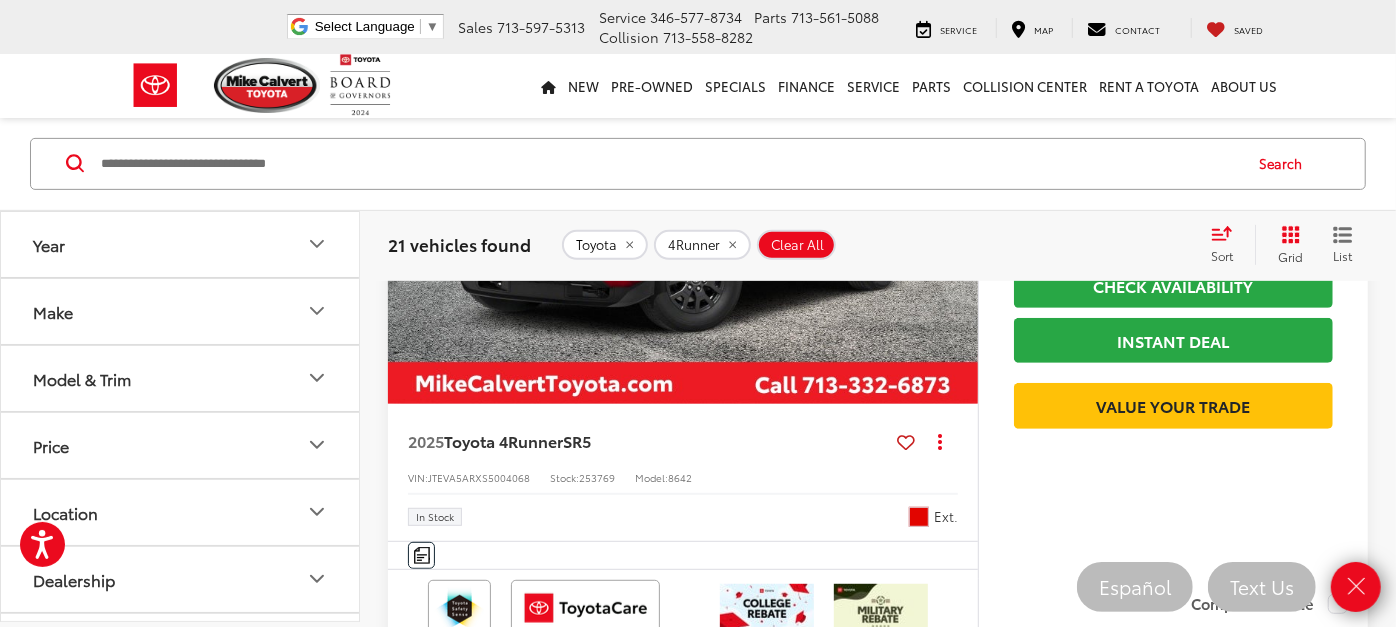 scroll, scrollTop: 333, scrollLeft: 0, axis: vertical 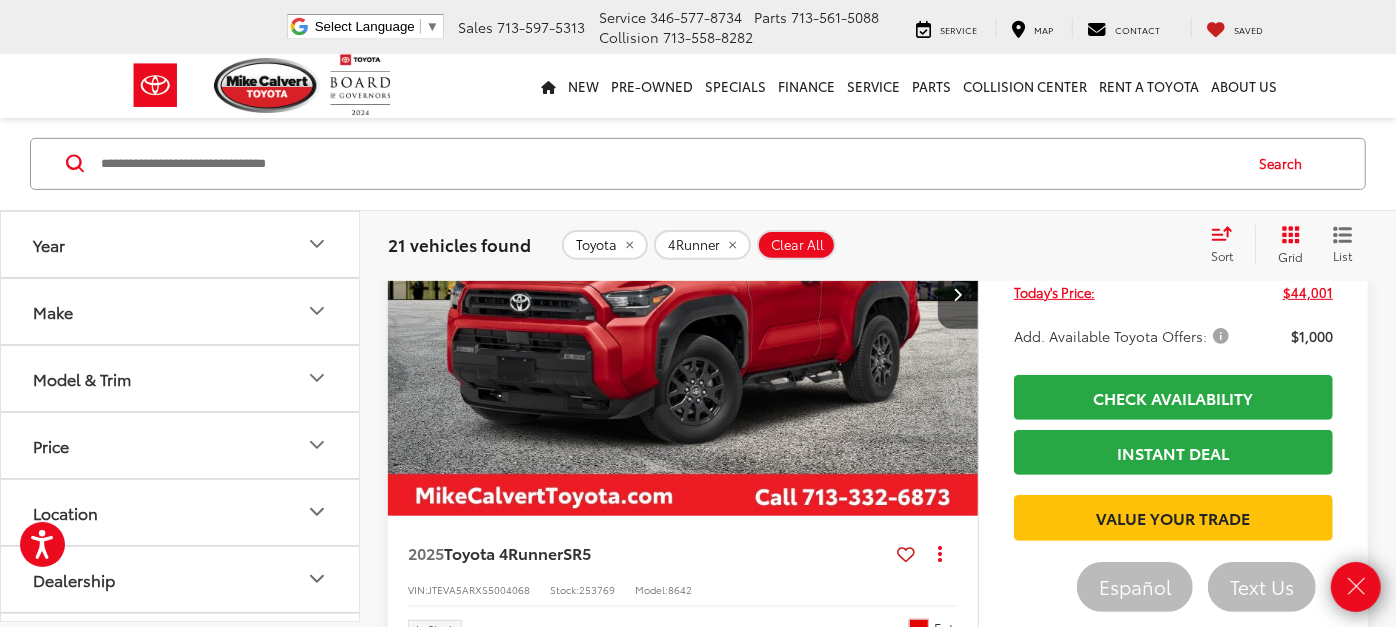 click at bounding box center [669, 164] 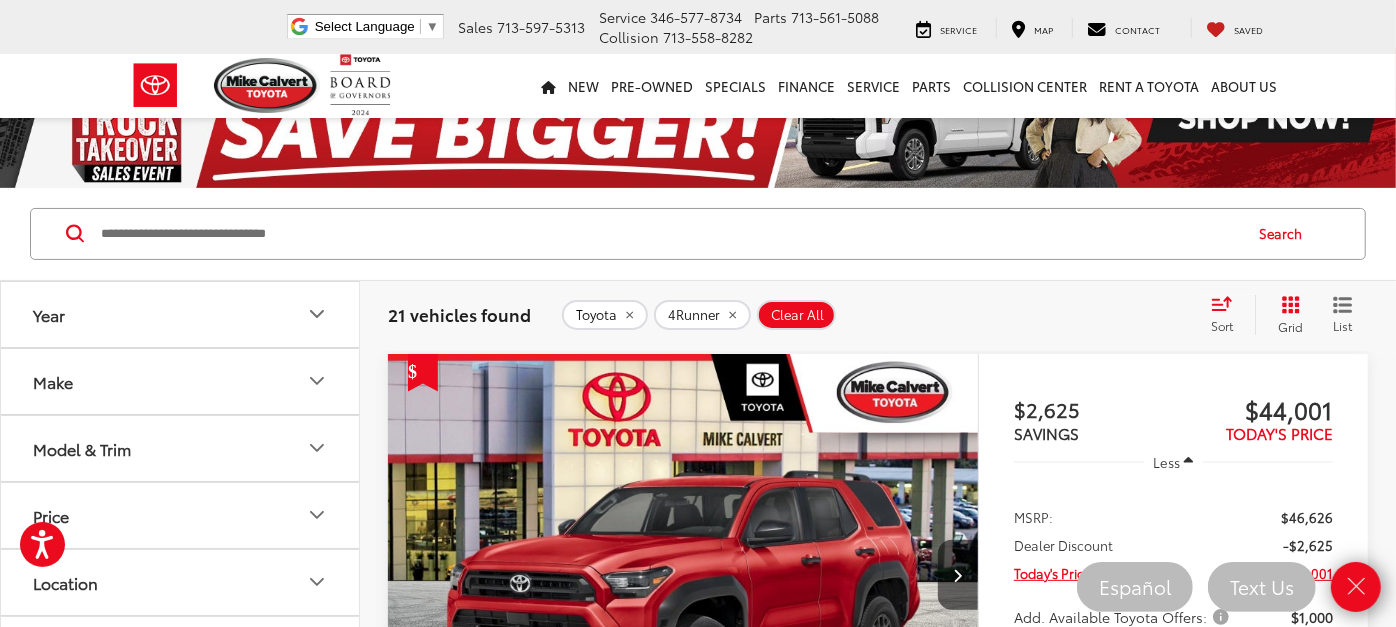 scroll, scrollTop: 0, scrollLeft: 0, axis: both 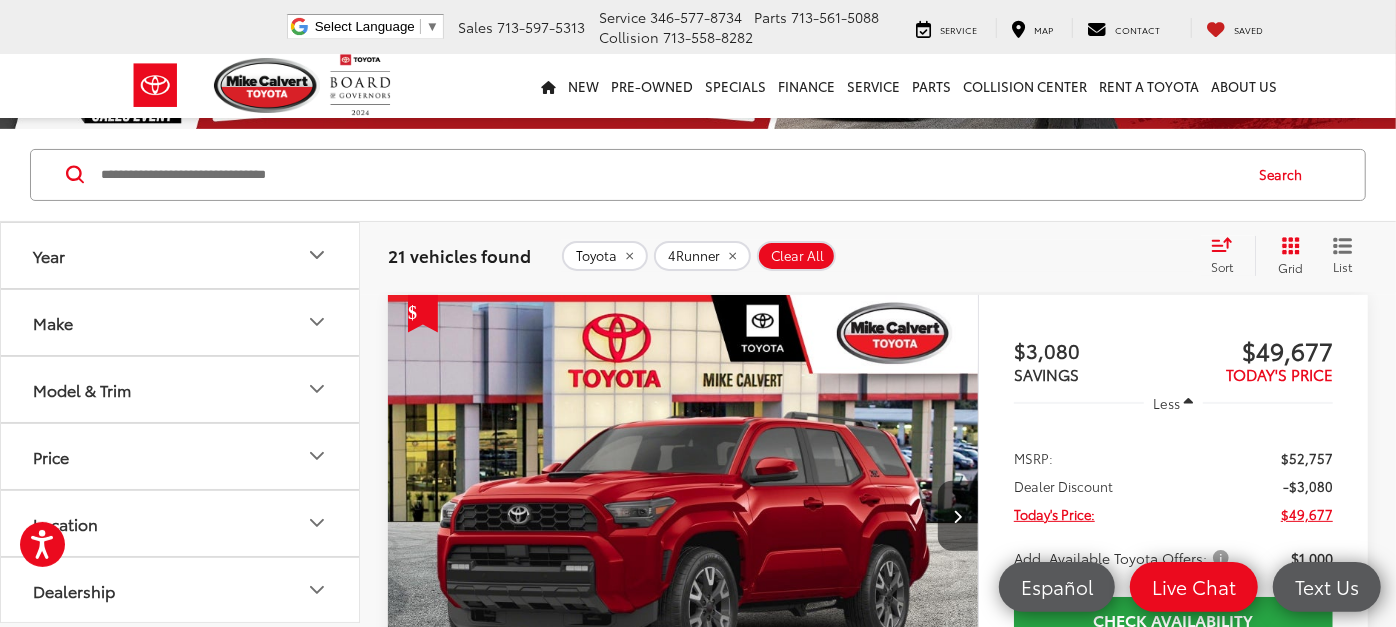 click on "Sort" at bounding box center (1228, 256) 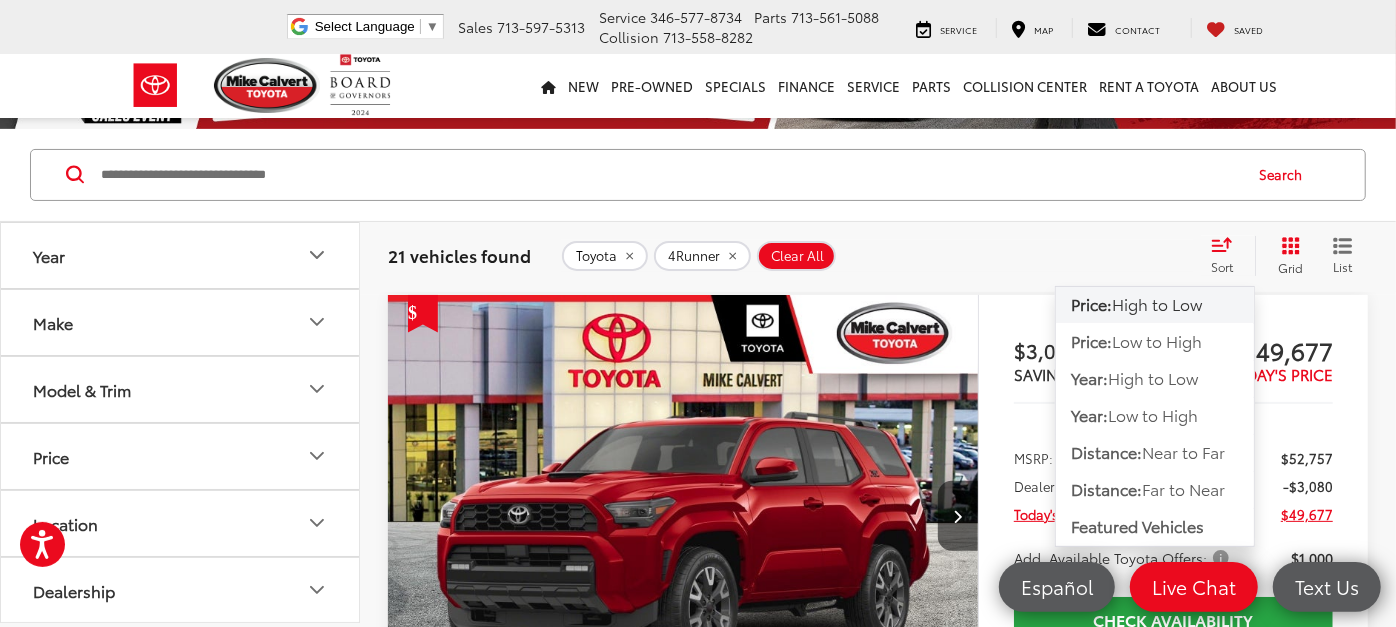 click on "Price:  Low to High" 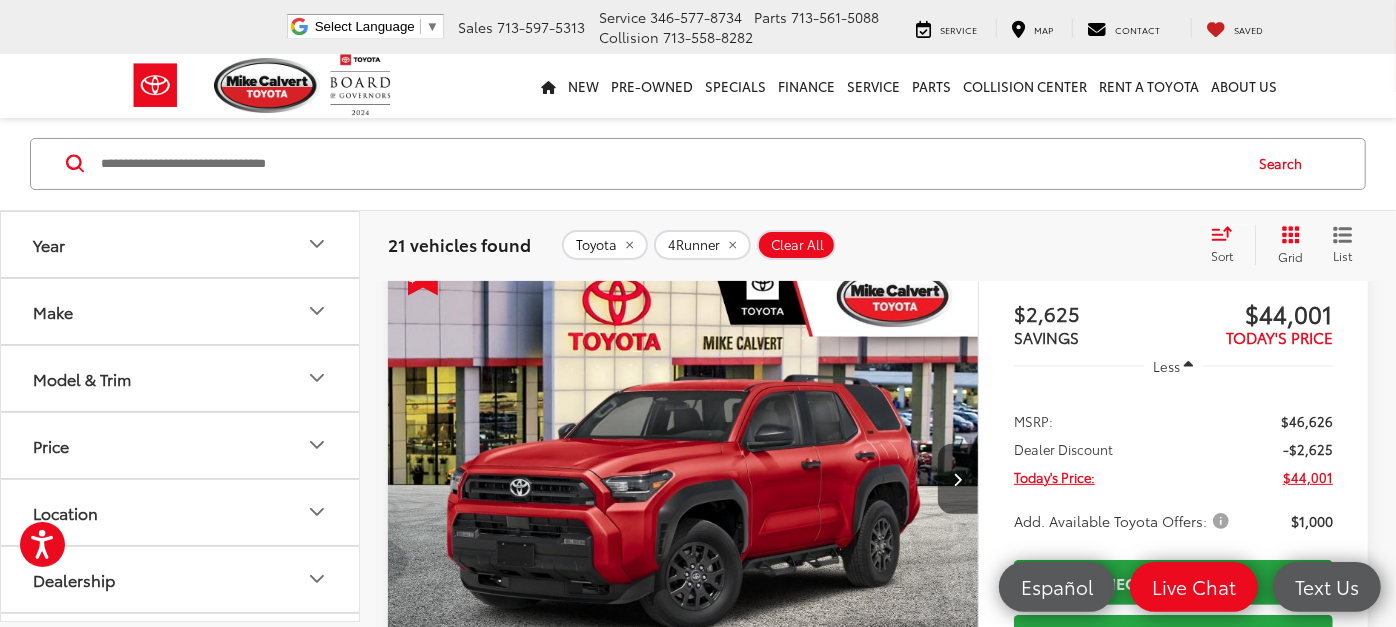 scroll, scrollTop: 111, scrollLeft: 0, axis: vertical 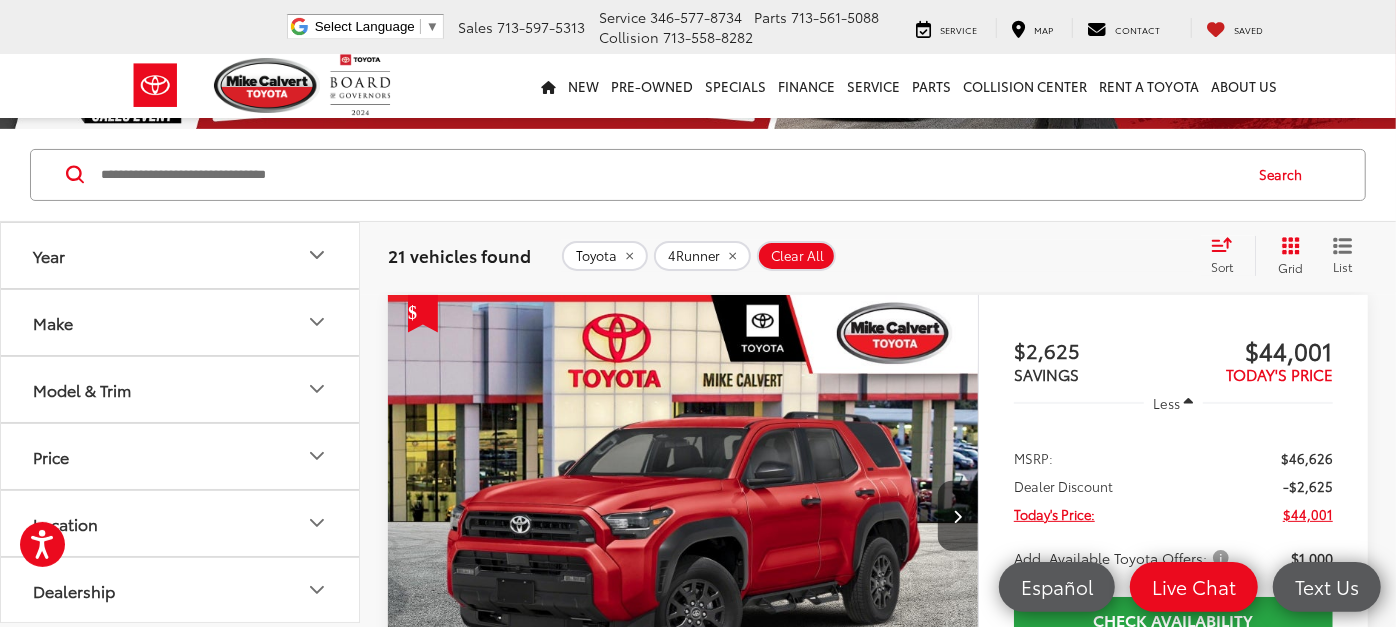 click at bounding box center (683, 517) 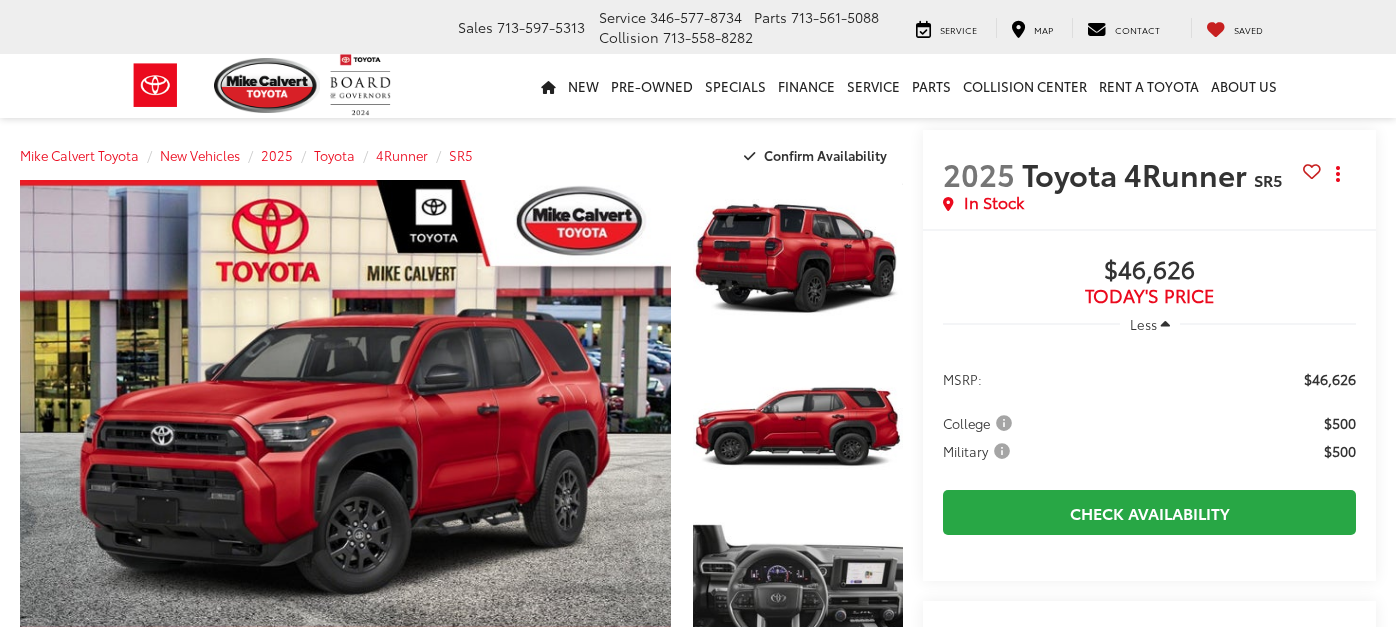scroll, scrollTop: 0, scrollLeft: 0, axis: both 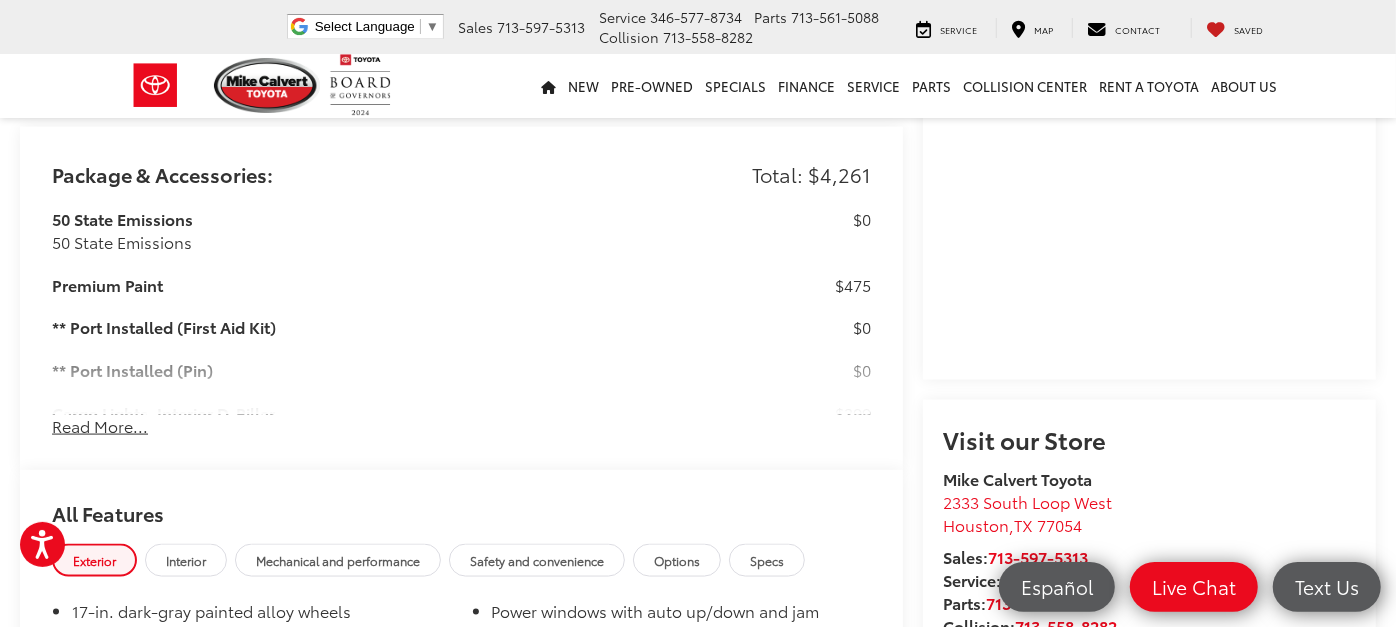 click on "50 State Emissions
50 State Emissions
$0
Premium Paint
$475
** Port Installed (First Aid Kit)
$0
** Port Installed (Pin)
$0
Cargo Lights, Interior D-Pillar
$399
All-Weather Liner Package
The tough, flexible all-weather floor liners and cargo tray package allows you to carry a wide variety of items and helps protect your cargo area carpeting.
$378
Ball Mount
Ball Mounts are made specifically for use with Toyota tow hitches and help complete the connection between the vehicle's tow hitch and trailer. Crafted of cold-forged steel for superior strength, the trailer balls include built-in wrench flats for easy installation and torquing and meet or exceed all industry towing standards.
$89
Blackout Package
Black front emblem overlay with black rear hatch letters
$164
Roof Rail Cross Bars
$430
Retractable Cargo Cover
Removes easily to make room for larger items." at bounding box center (461, 311) 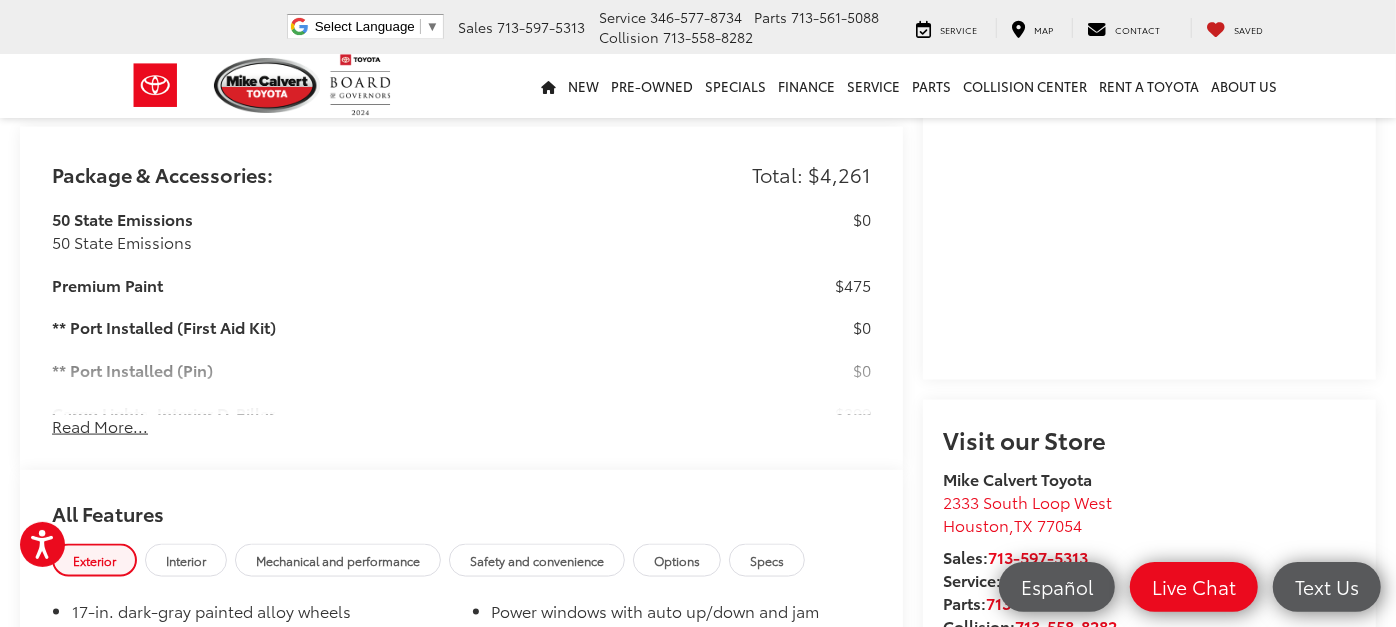 click on "Read More..." at bounding box center [100, 426] 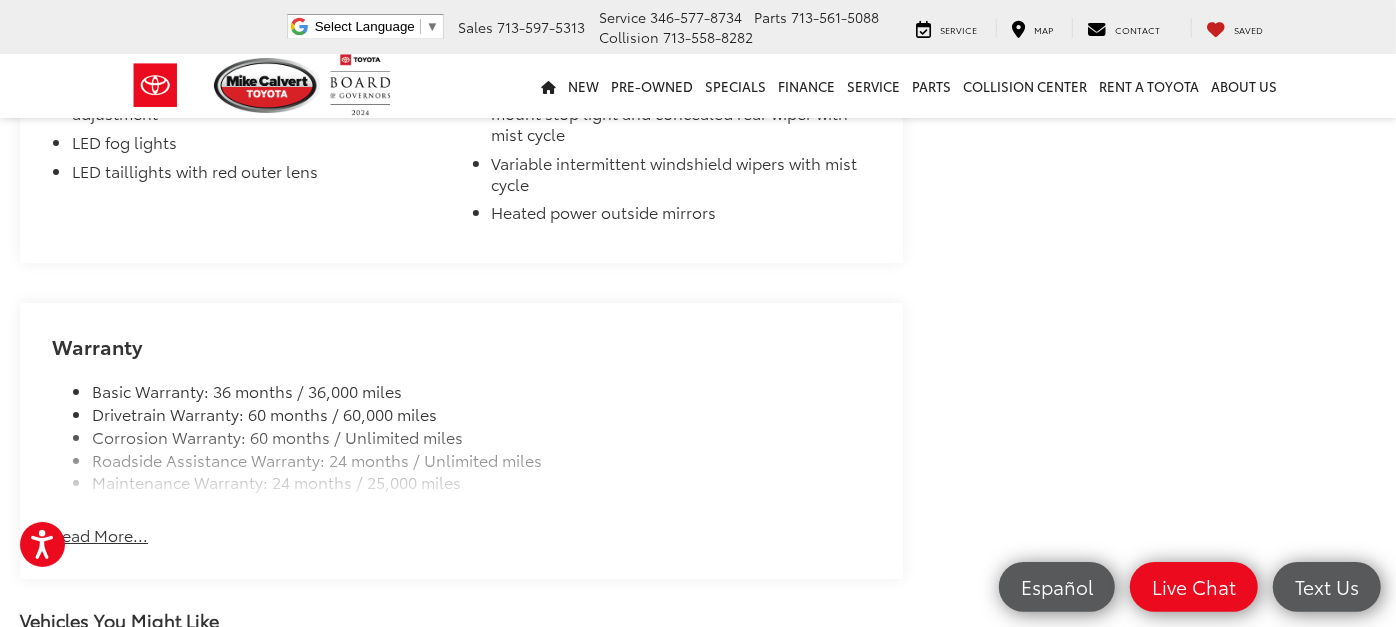 scroll, scrollTop: 4208, scrollLeft: 0, axis: vertical 